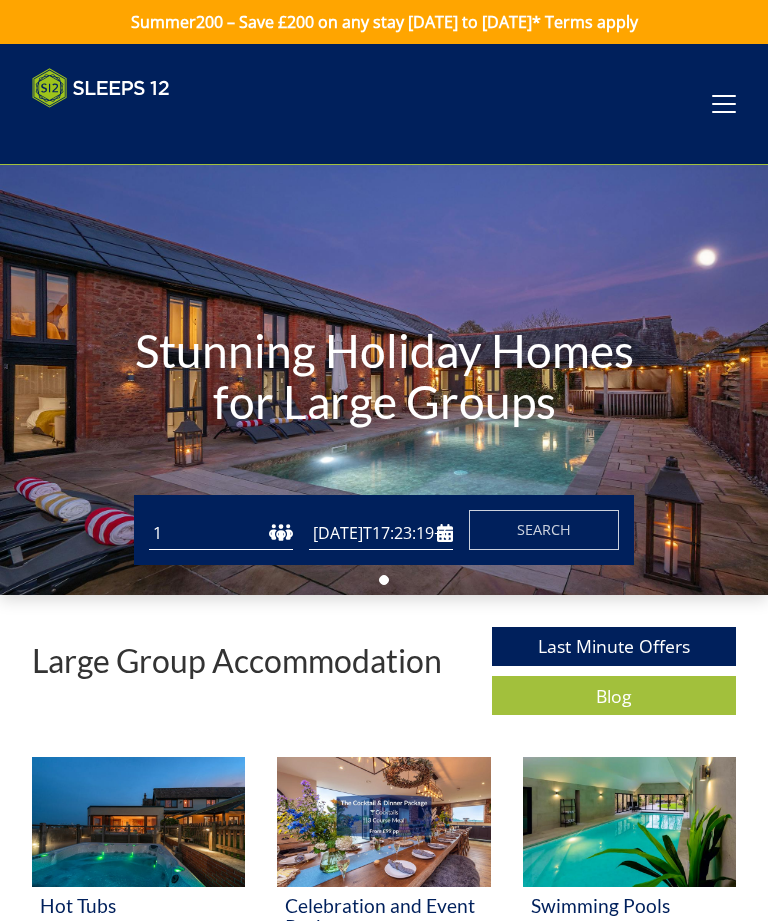 scroll, scrollTop: 0, scrollLeft: 0, axis: both 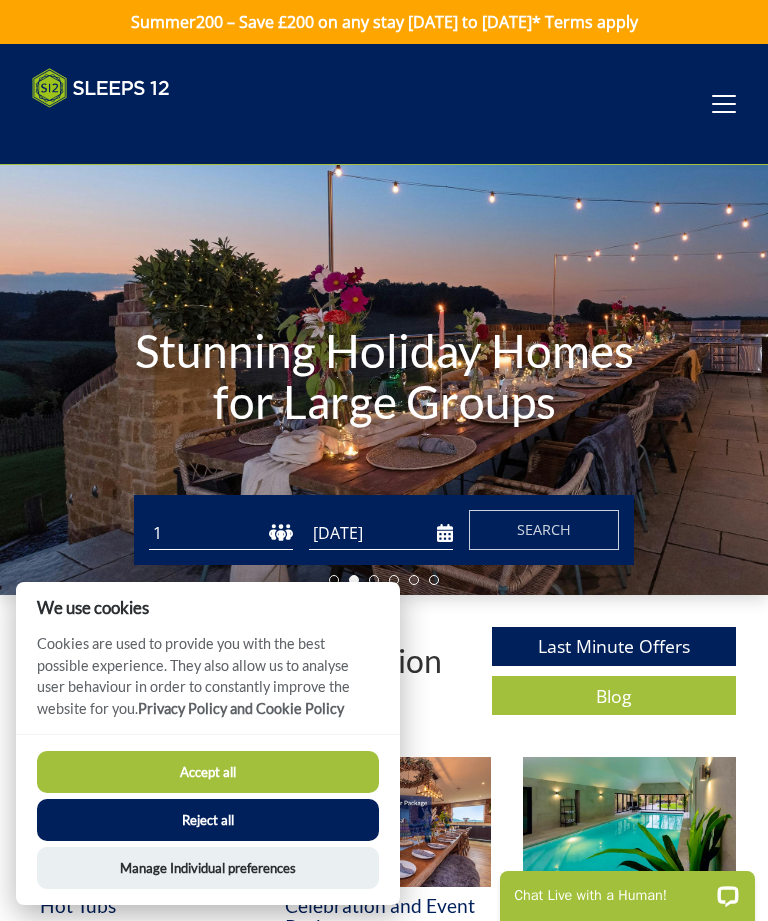 click on "Reject all" at bounding box center (208, 820) 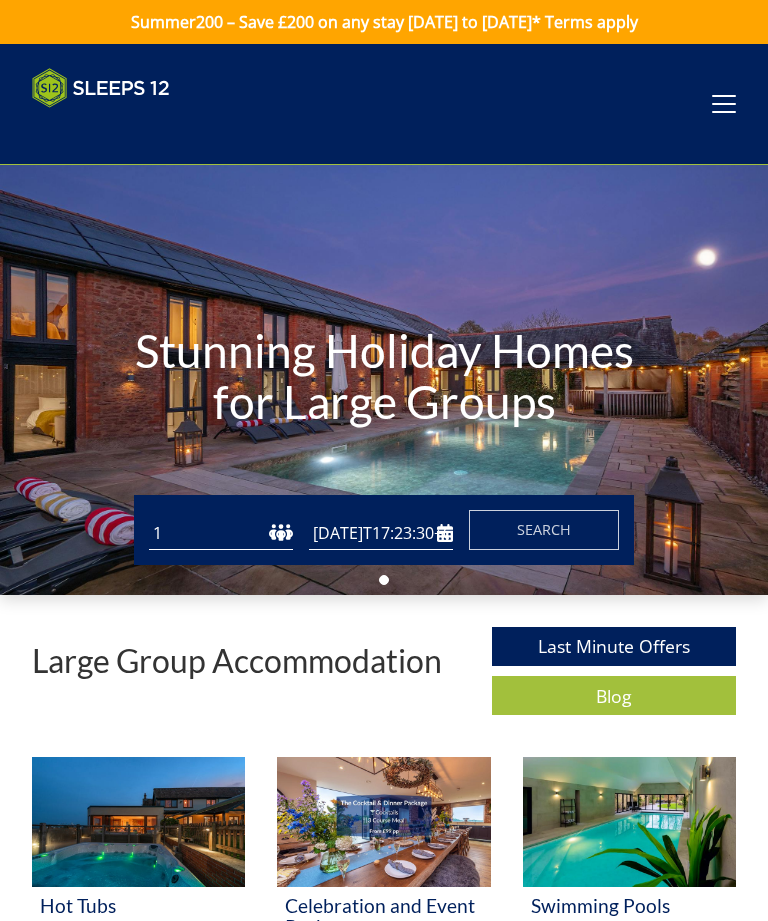scroll, scrollTop: 0, scrollLeft: 0, axis: both 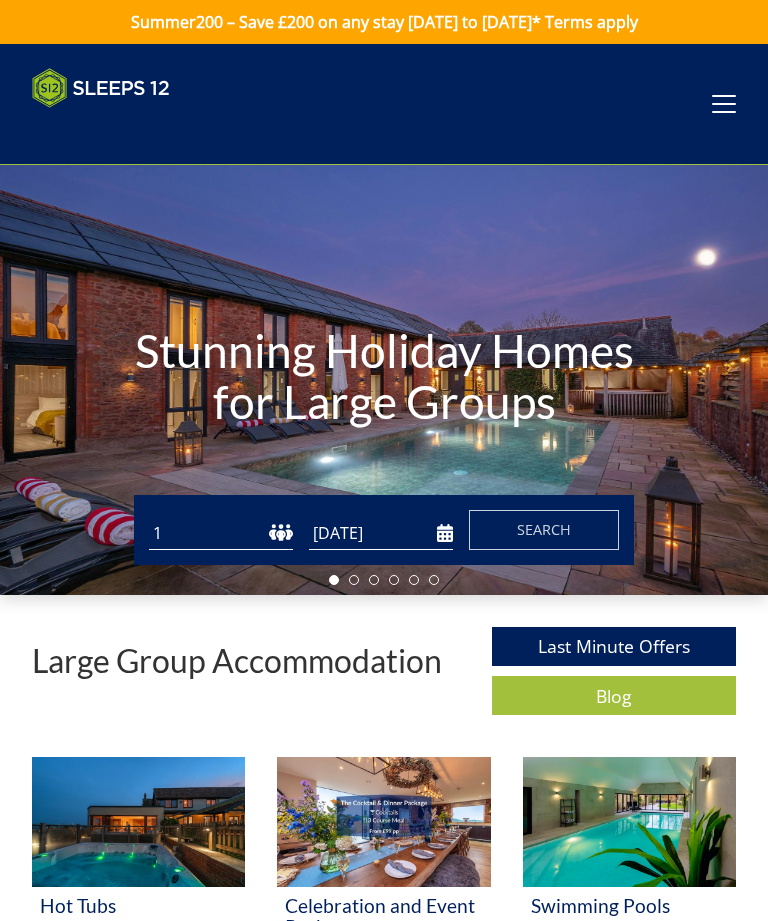 click at bounding box center [724, 104] 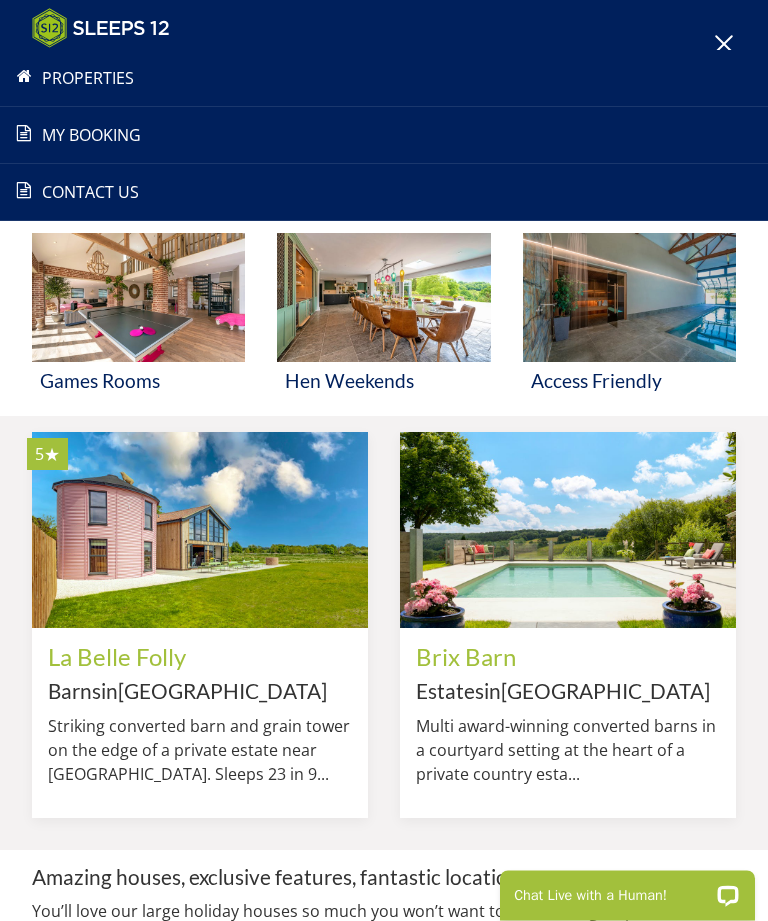 scroll, scrollTop: 872, scrollLeft: 0, axis: vertical 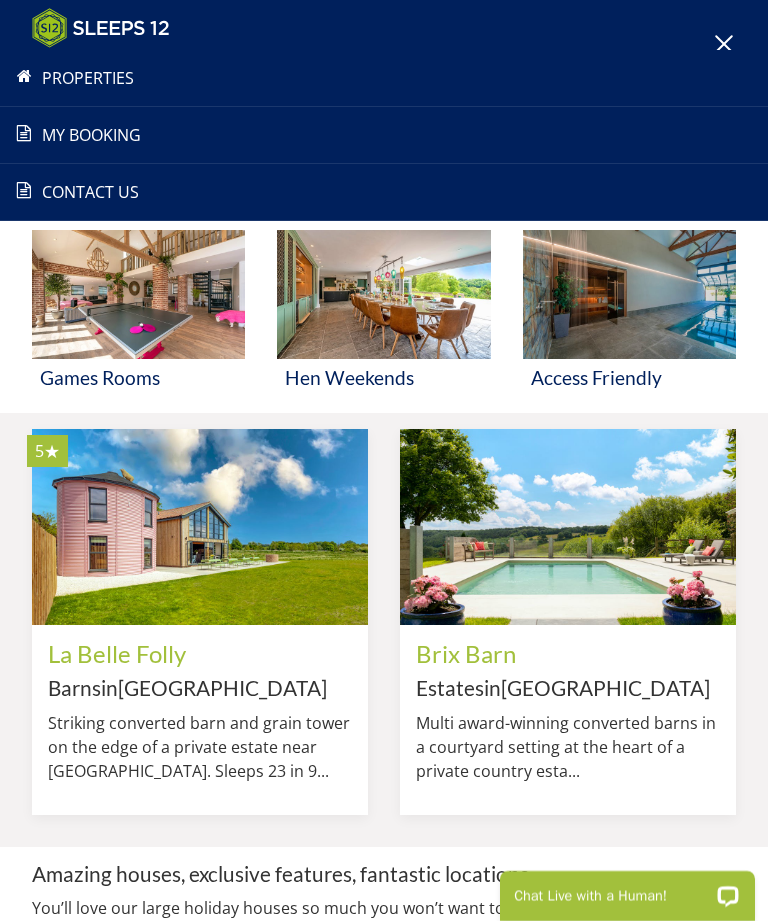 click at bounding box center (568, 527) 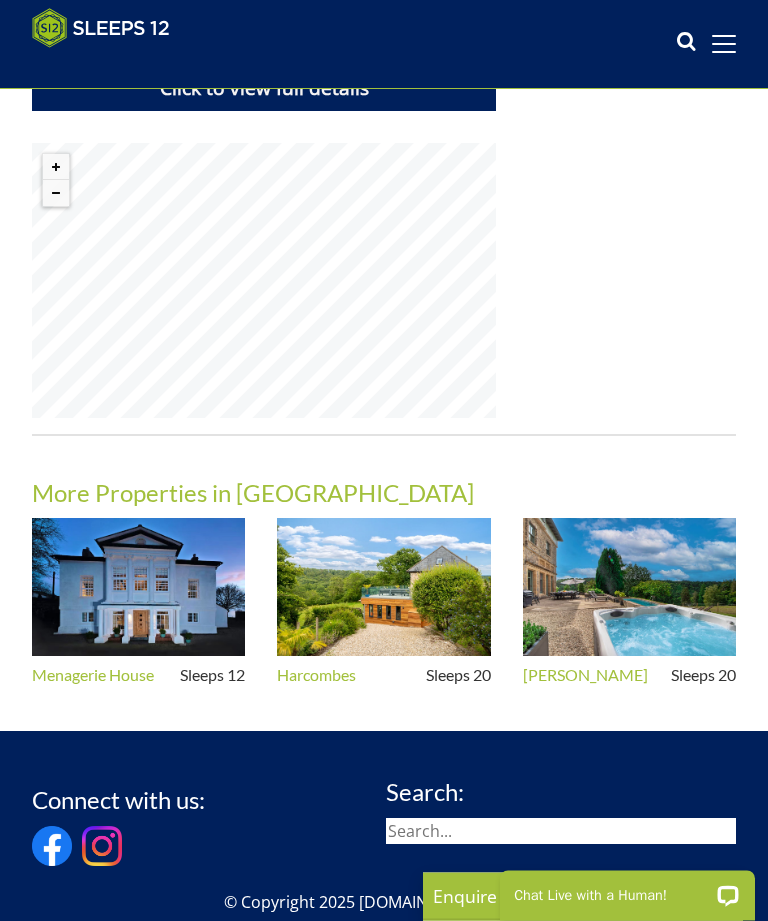 scroll, scrollTop: 1716, scrollLeft: 0, axis: vertical 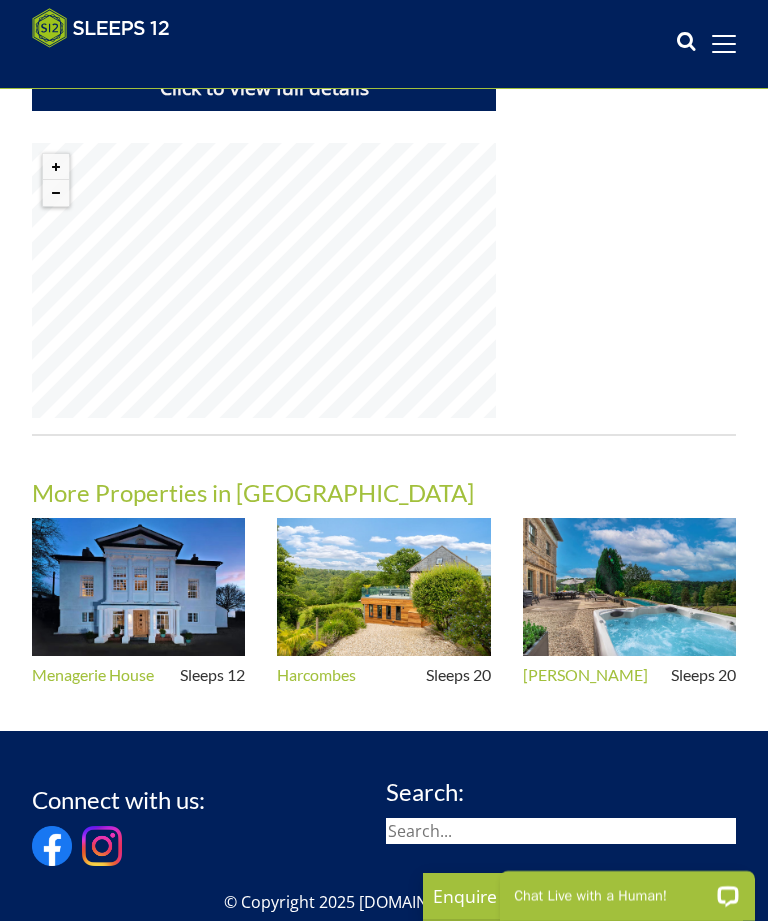 click at bounding box center [138, 587] 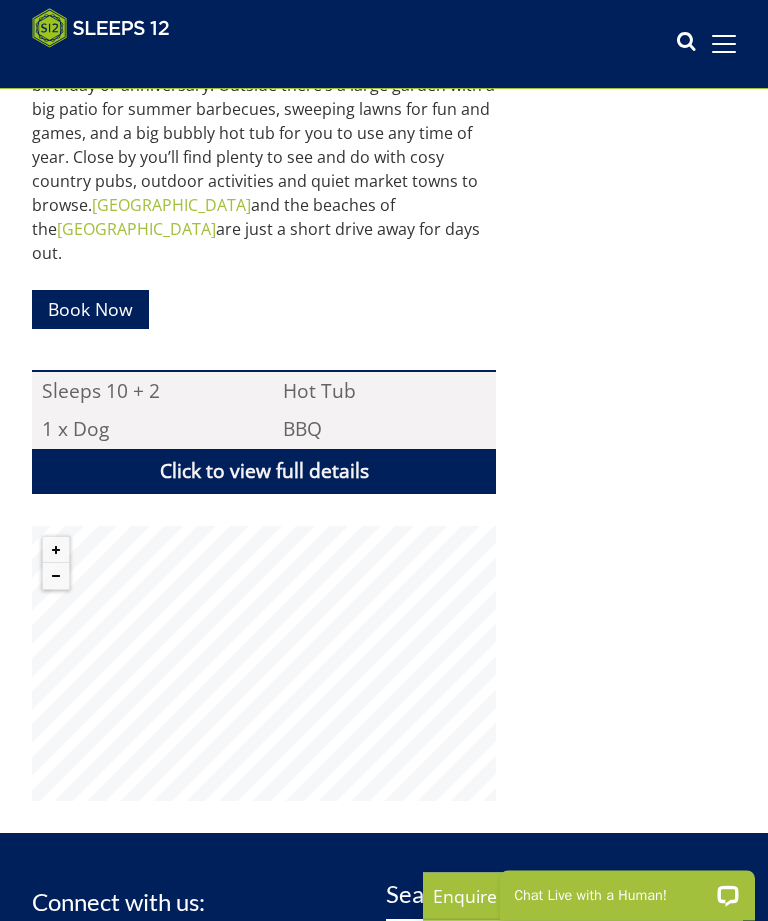 scroll, scrollTop: 1031, scrollLeft: 0, axis: vertical 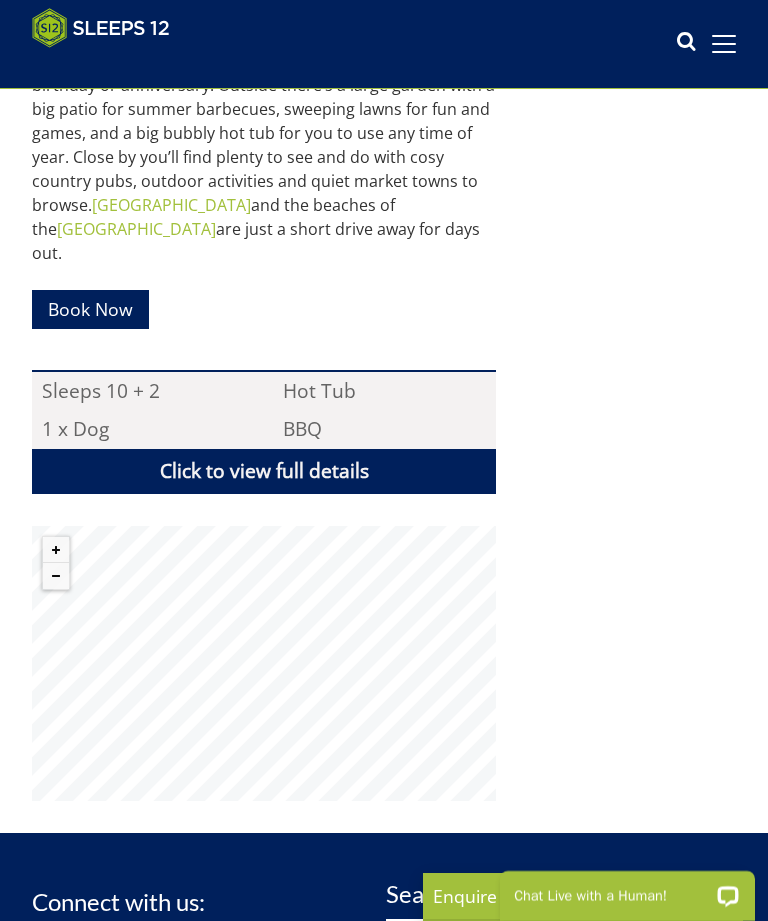 click on "Click to view full details" at bounding box center [264, 471] 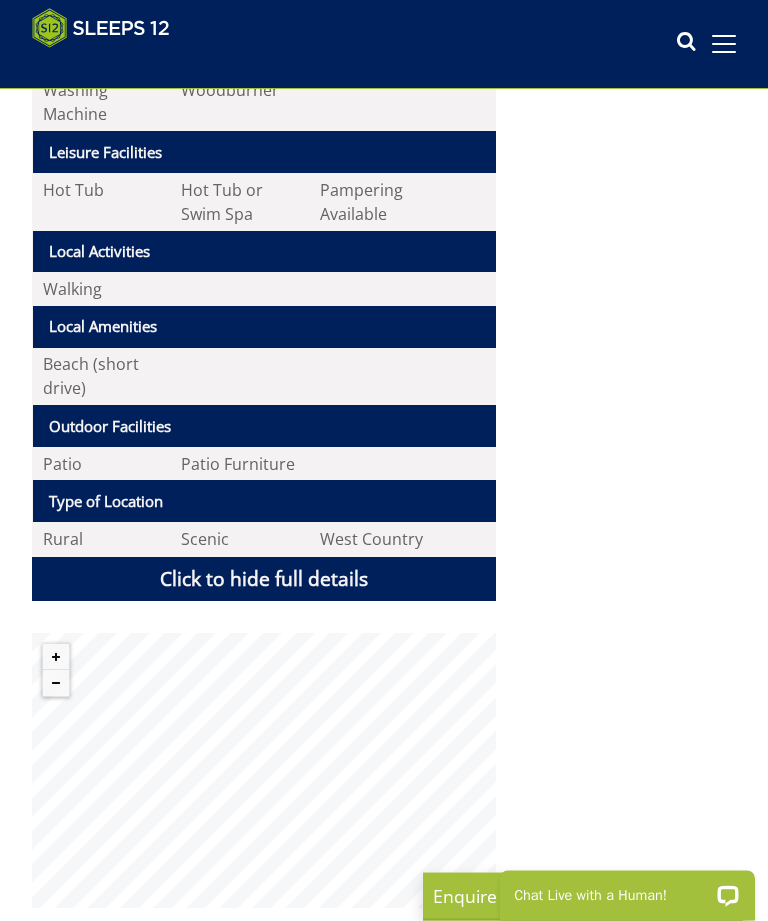 scroll, scrollTop: 1985, scrollLeft: 0, axis: vertical 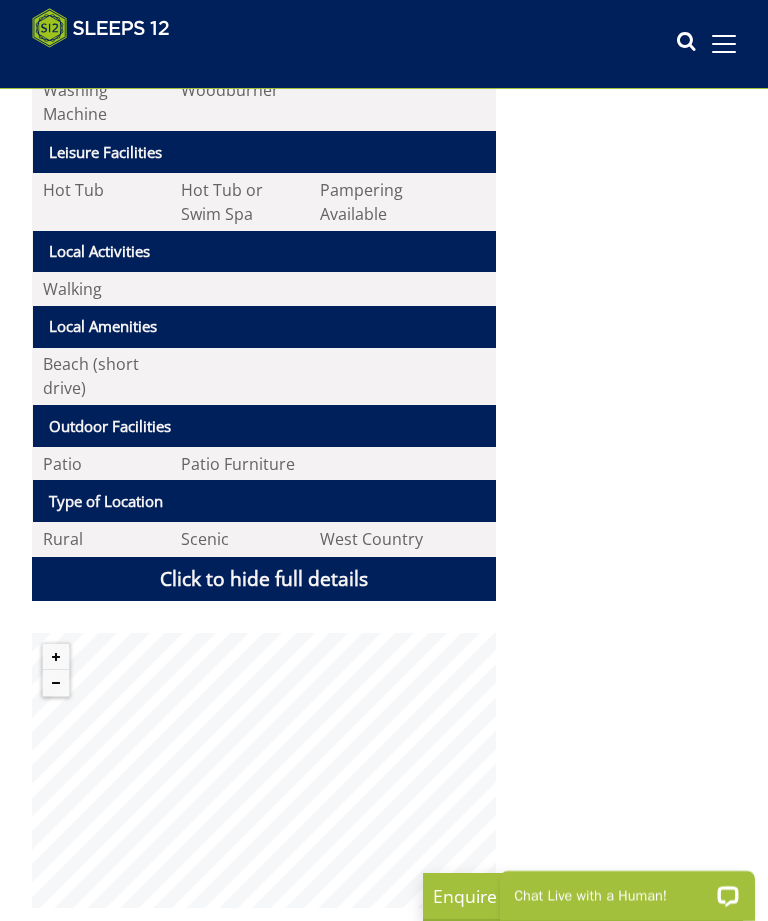 click at bounding box center (56, 683) 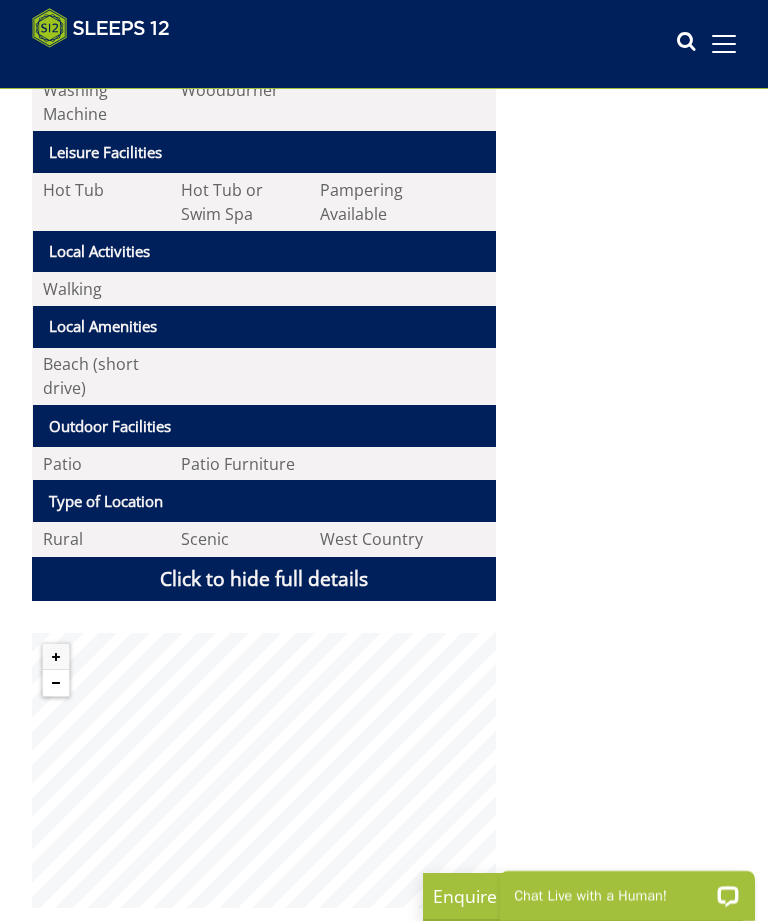 click at bounding box center [56, 683] 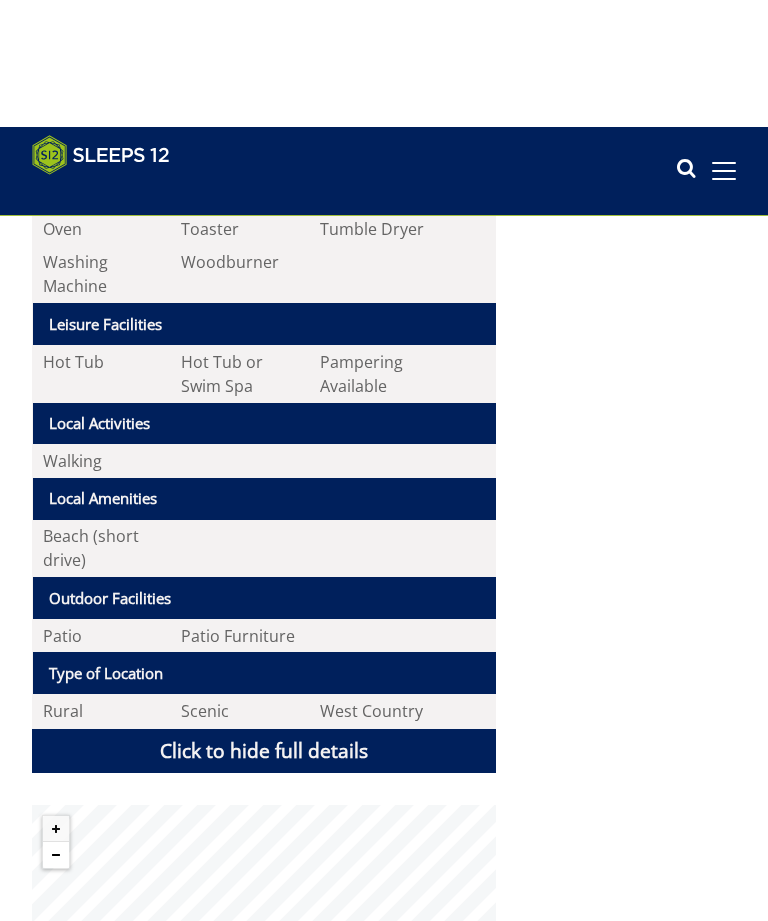 scroll, scrollTop: 1710, scrollLeft: 0, axis: vertical 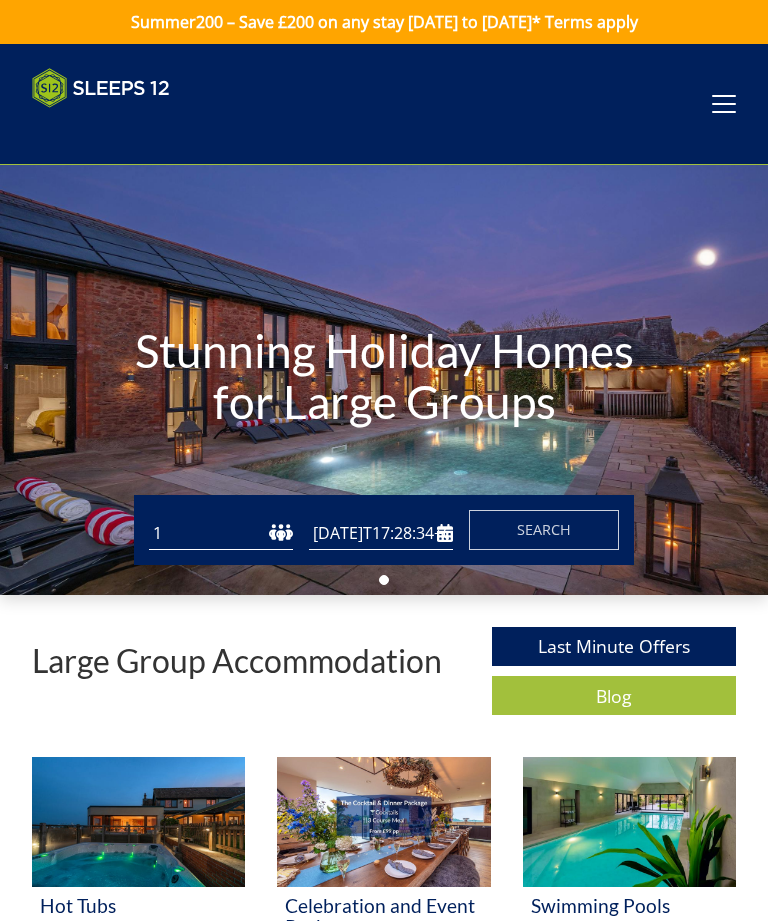 type on "[DATE]" 